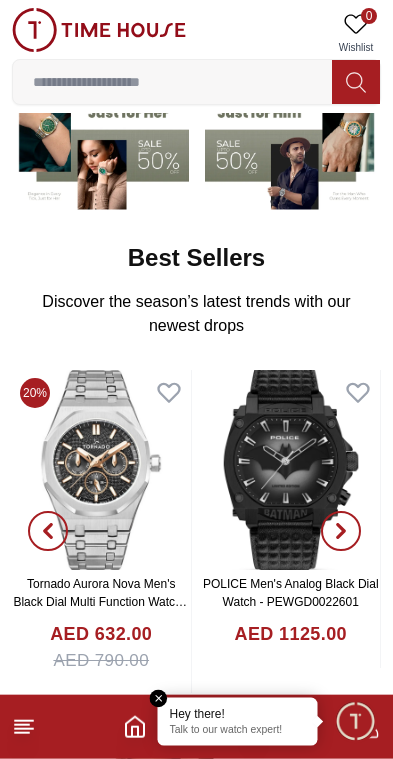 scroll, scrollTop: 0, scrollLeft: 0, axis: both 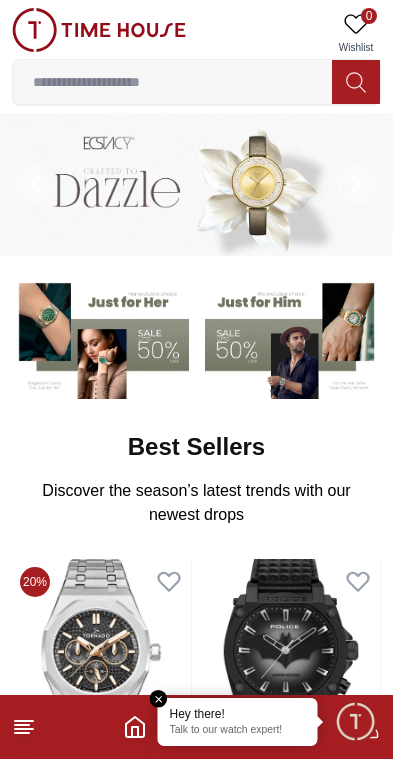 click at bounding box center (172, 82) 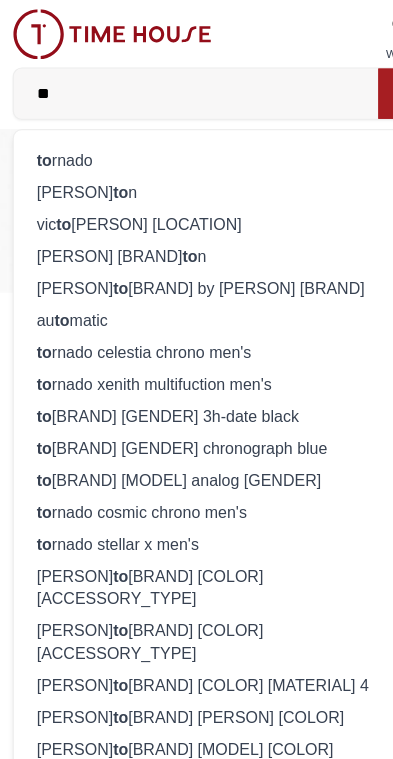 type on "**" 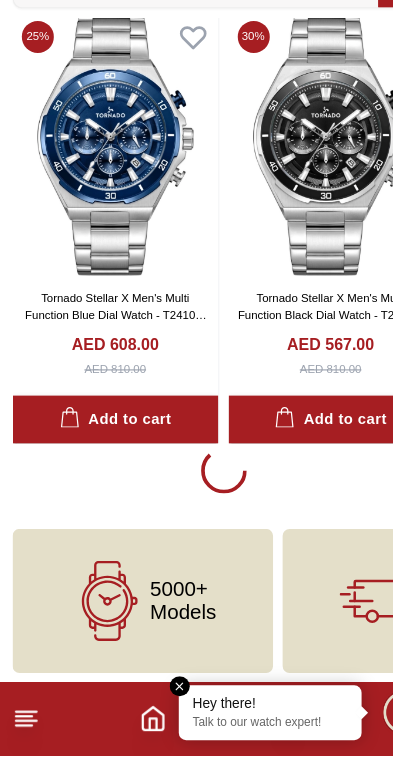 scroll, scrollTop: 3572, scrollLeft: 0, axis: vertical 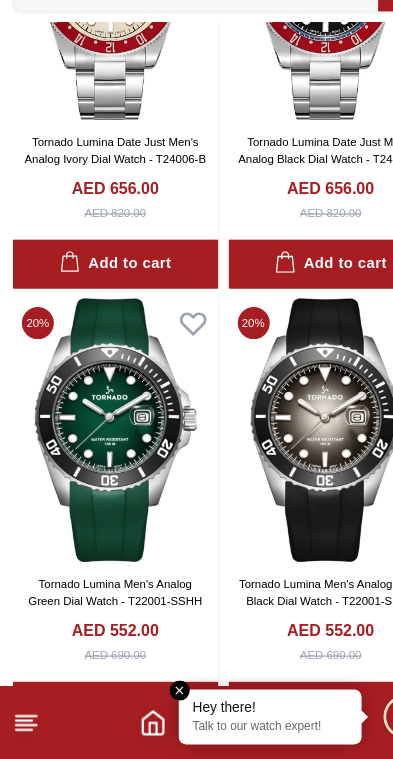 click at bounding box center [291, 470] 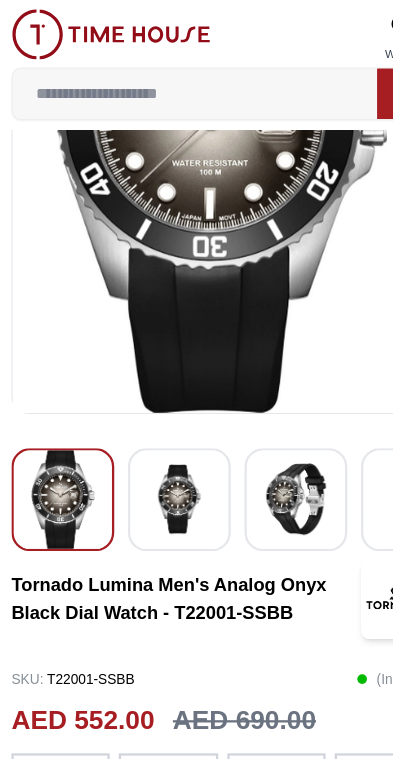 scroll, scrollTop: 238, scrollLeft: 0, axis: vertical 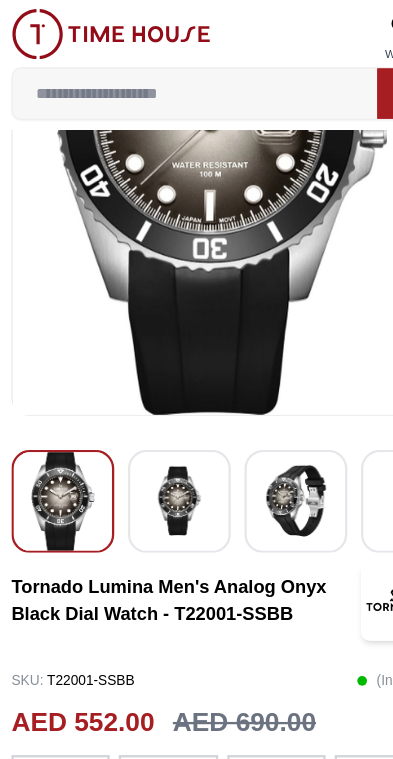 click at bounding box center (159, 438) 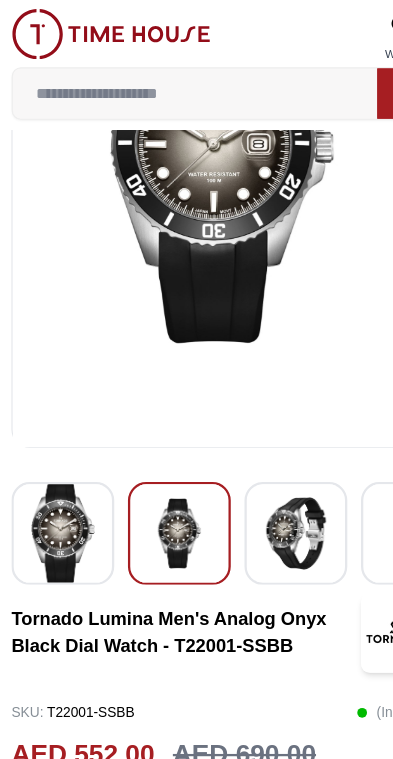 click at bounding box center [261, 466] 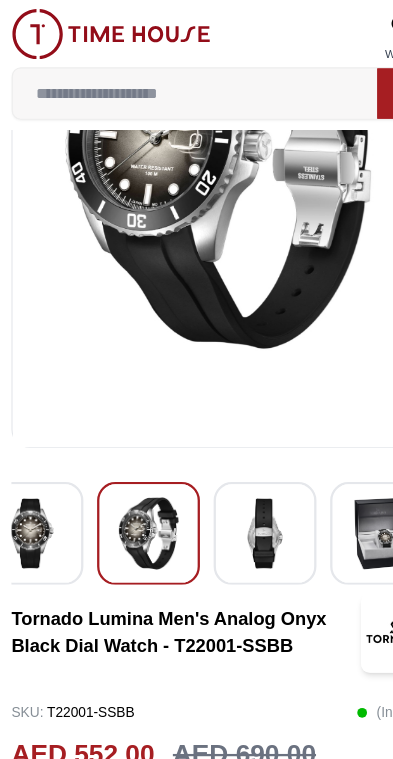 scroll, scrollTop: 0, scrollLeft: 129, axis: horizontal 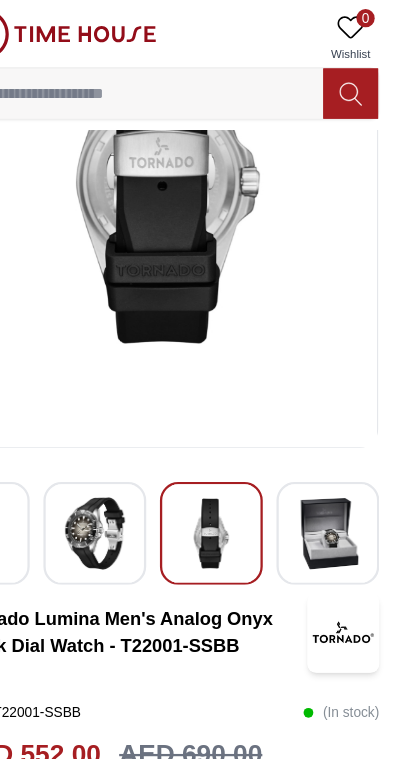 click at bounding box center [336, 466] 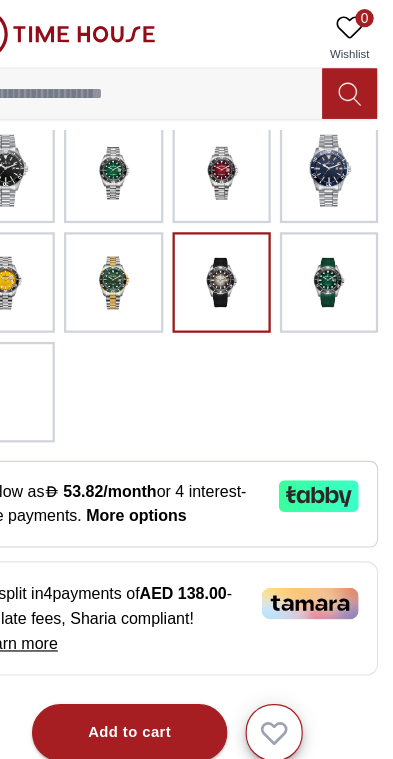 scroll, scrollTop: 820, scrollLeft: 0, axis: vertical 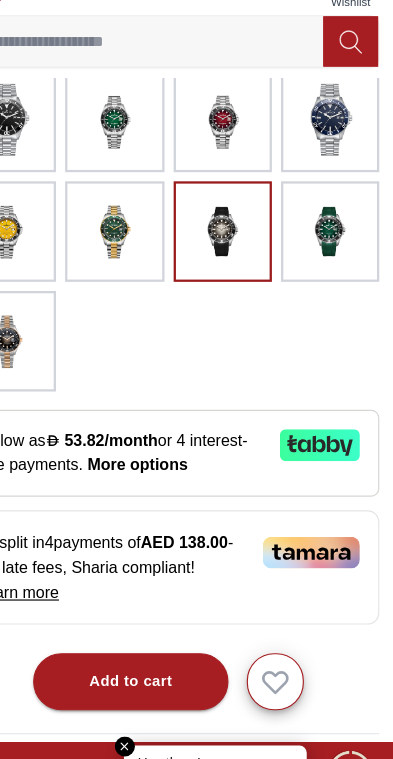 click 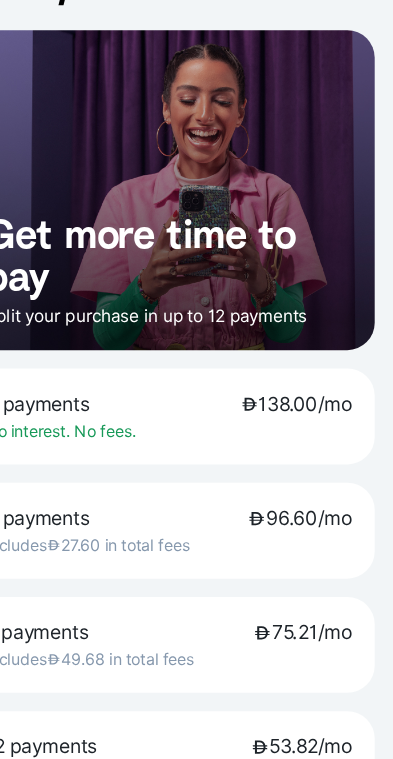 click on "Get more time to pay Split your purchase in up to 12 payments 4 payments  138.00/mo No interest. No fees. 6 payments  96.60/mo Includes   27.60 in total fees 8 payments  75.21/mo Includes   49.68 in total fees 12 payments  53.82/mo Includes   93.84 in total fees How it works 1 Choose Tabby at checkout to select a payment plan 2 Enter your information and add your debit or credit card 3 Your first payment is taken when the order is made 4 We'll send you a reminder when your next payment is due Trusted by millions Over 10 million shoppers discover products and pay their way with Tabby Shop safely with Tabby Buyer protection is included with every purchase Continue shopping" at bounding box center [196, 708] 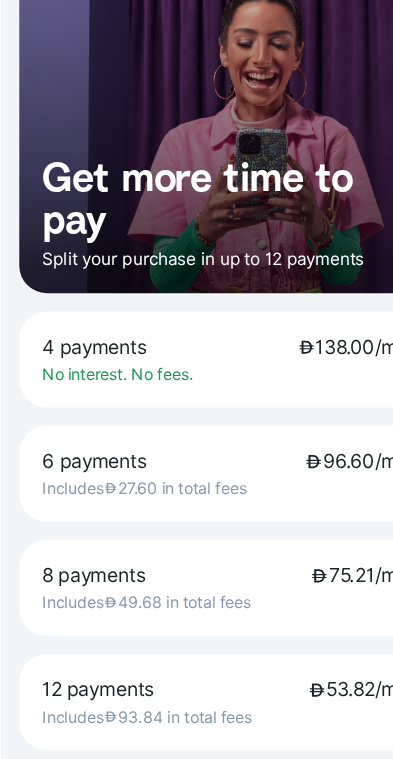 scroll, scrollTop: 847, scrollLeft: 0, axis: vertical 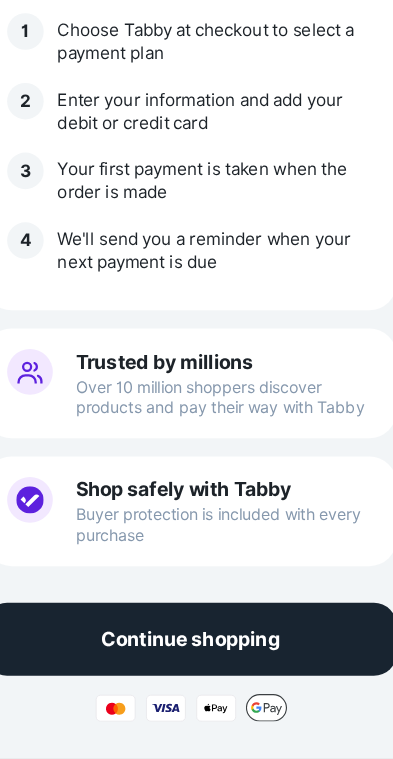 click on "Continue shopping" at bounding box center (196, 655) 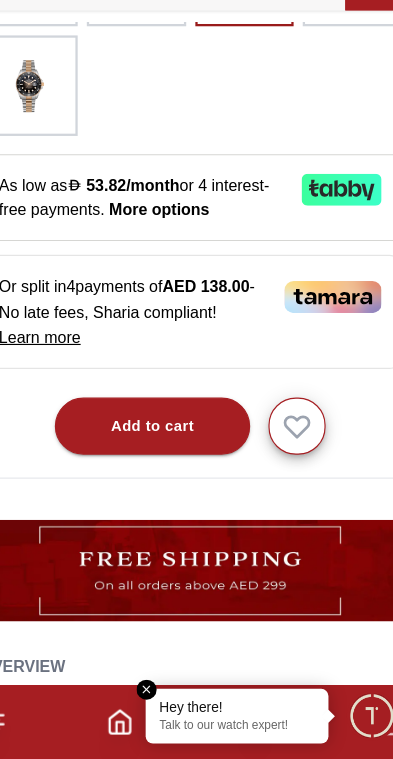 click at bounding box center [159, 699] 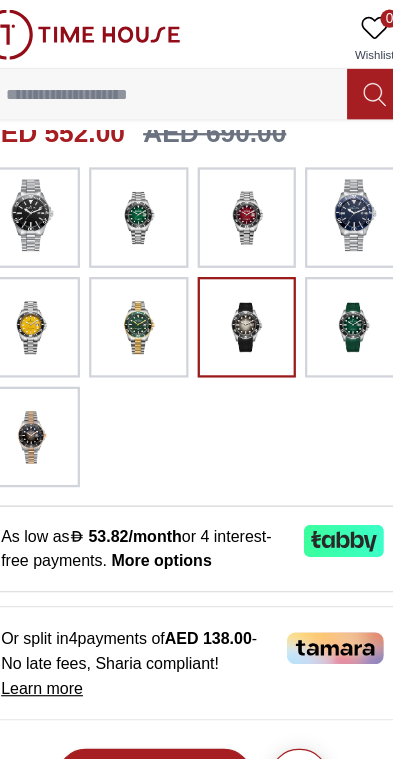 scroll, scrollTop: 781, scrollLeft: 0, axis: vertical 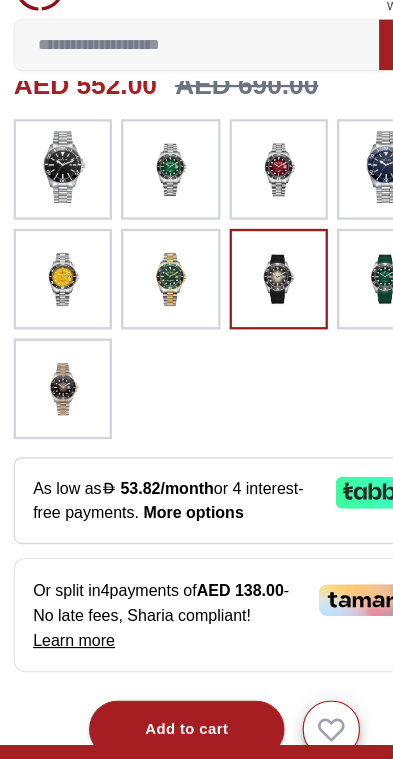 click on "As low as    53.82/month  or 4 interest-free payments ." at bounding box center (147, 480) 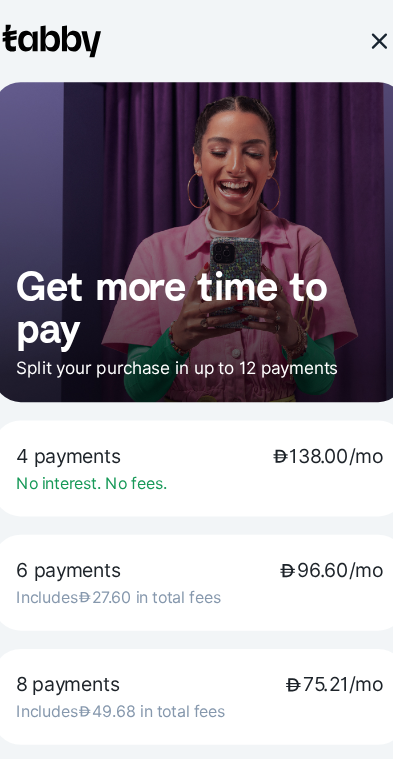 scroll, scrollTop: 688, scrollLeft: 0, axis: vertical 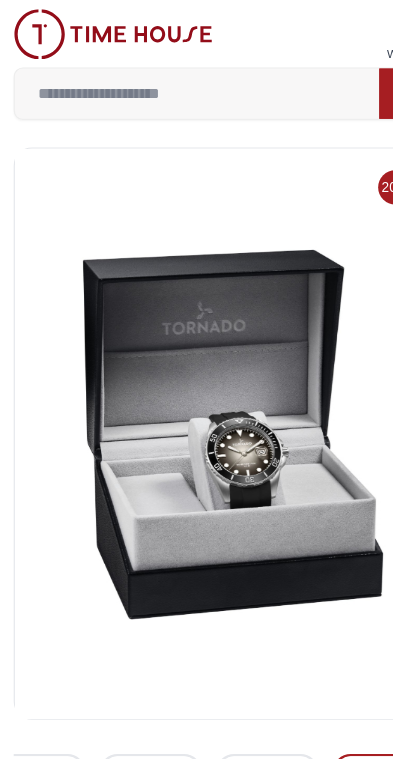 click at bounding box center [196, 379] 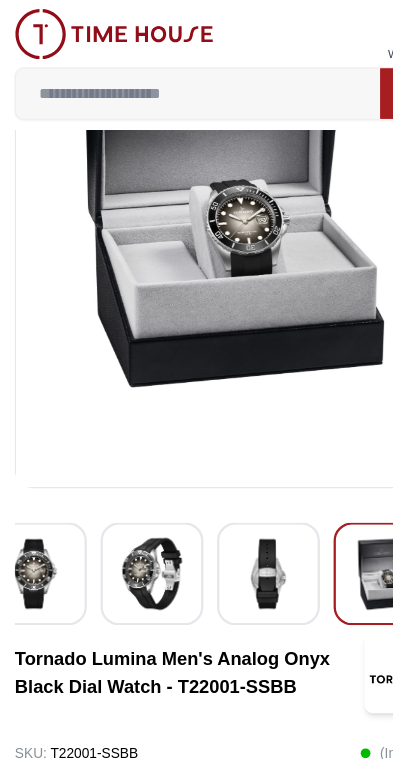 scroll, scrollTop: 0, scrollLeft: 0, axis: both 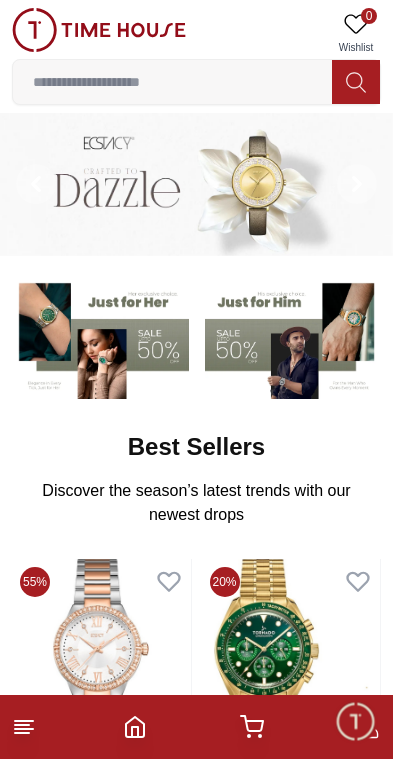 click at bounding box center (172, 82) 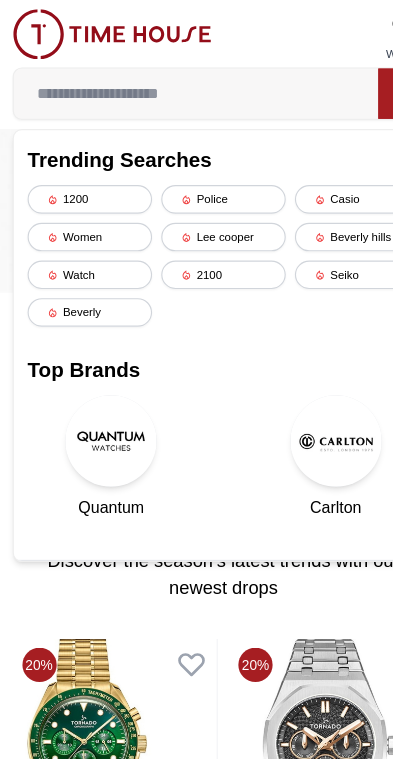 type on "*" 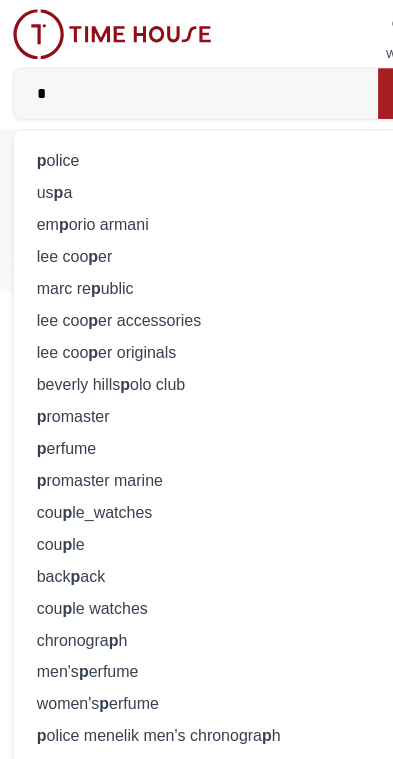 type 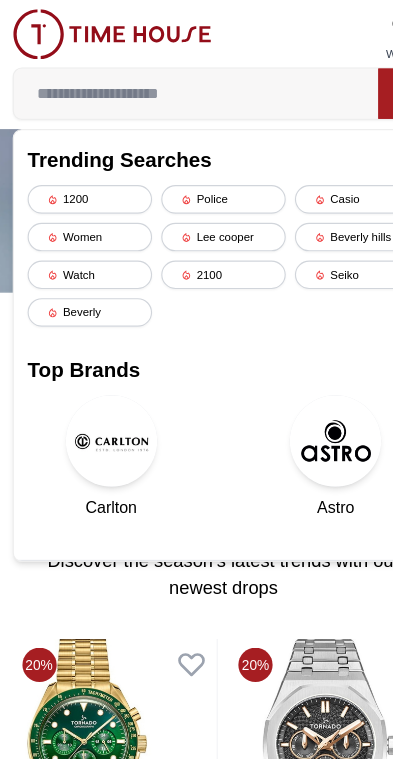 click on "Police" at bounding box center [196, 174] 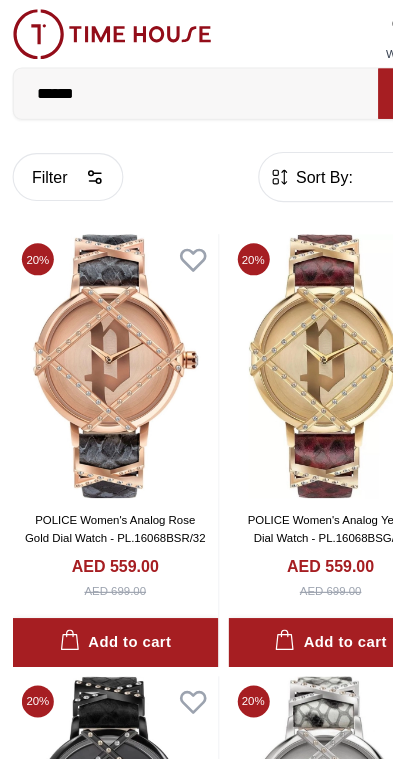 click on "******" at bounding box center [172, 82] 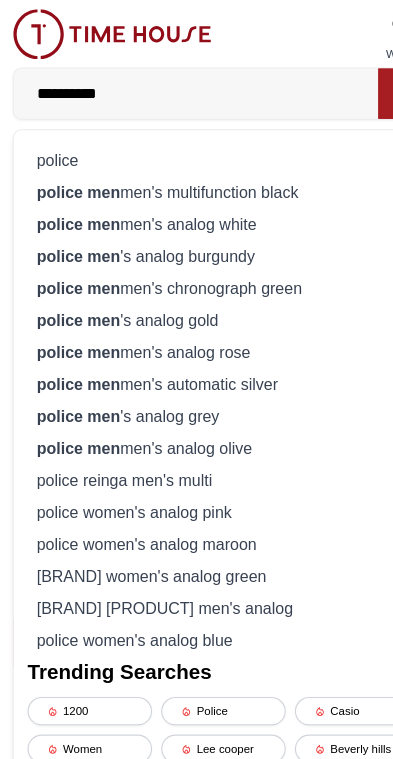 type on "**********" 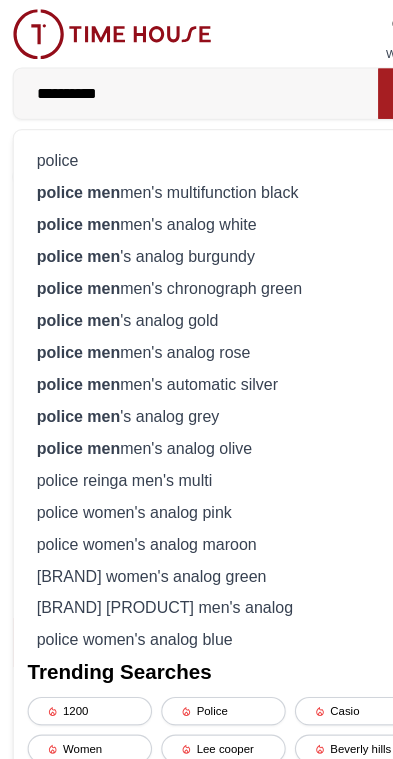 click on "**********" at bounding box center (172, 82) 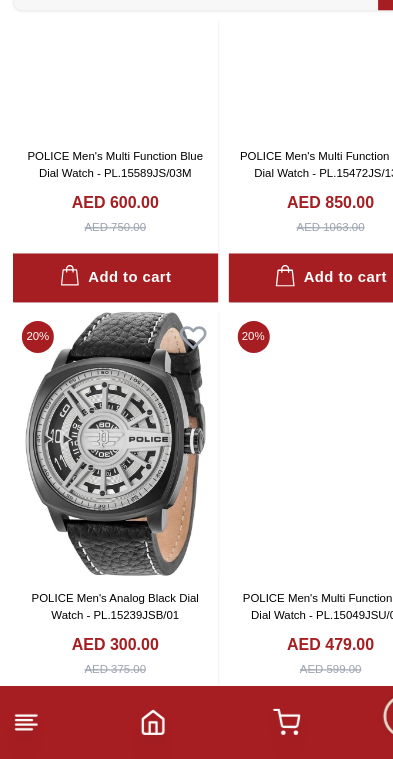 scroll, scrollTop: 3318, scrollLeft: 0, axis: vertical 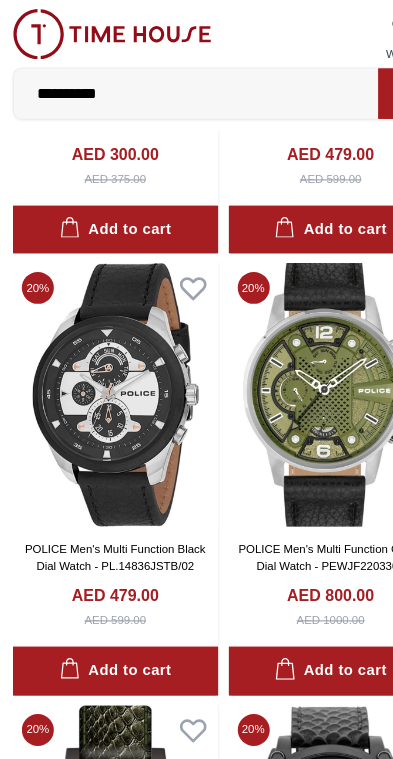 click on "**********" at bounding box center (172, 82) 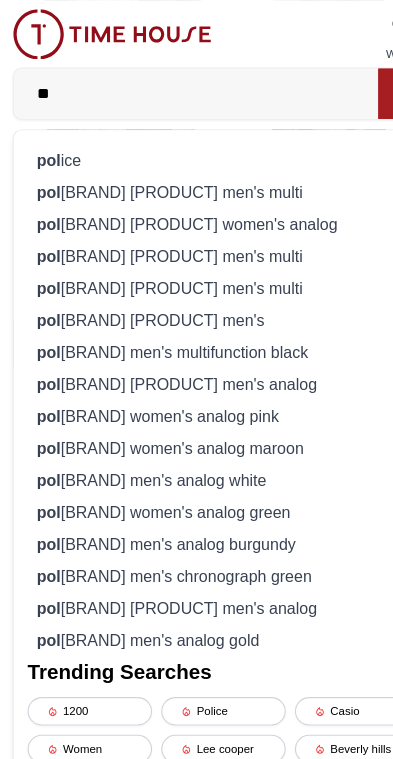 type on "*" 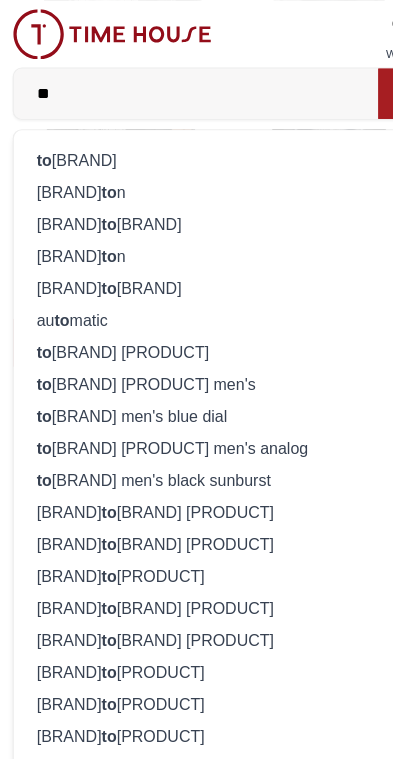 type on "**" 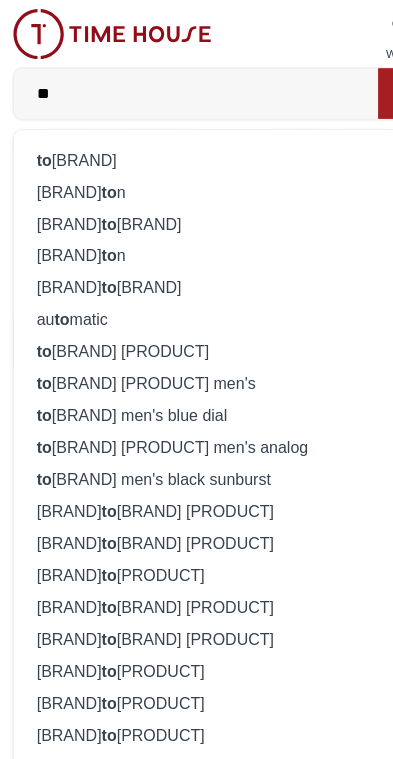 scroll, scrollTop: 3741, scrollLeft: 0, axis: vertical 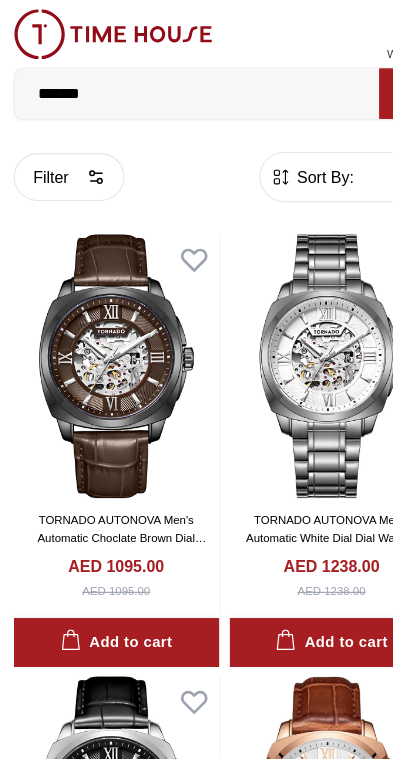 click at bounding box center [102, 320] 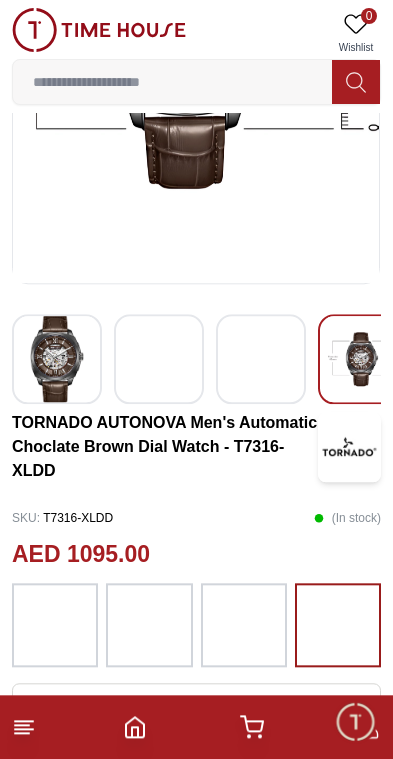scroll, scrollTop: 0, scrollLeft: 0, axis: both 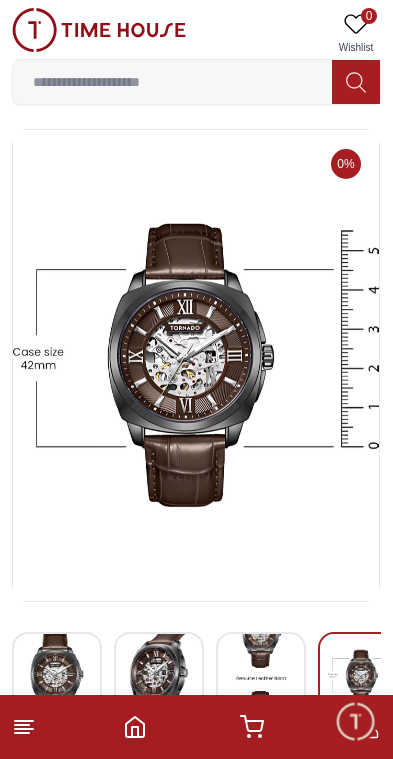 click 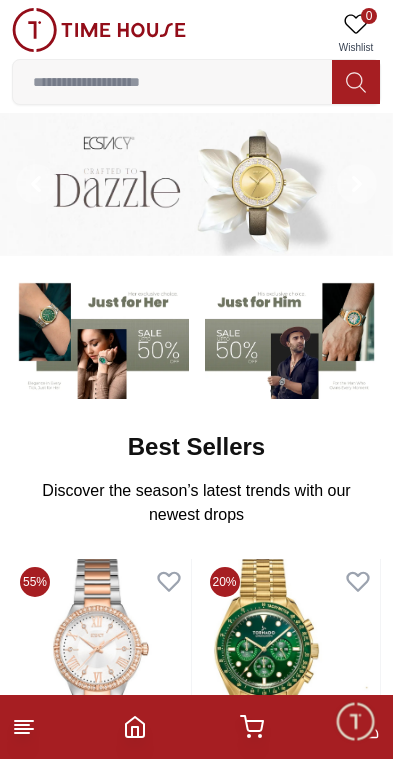 click at bounding box center [172, 82] 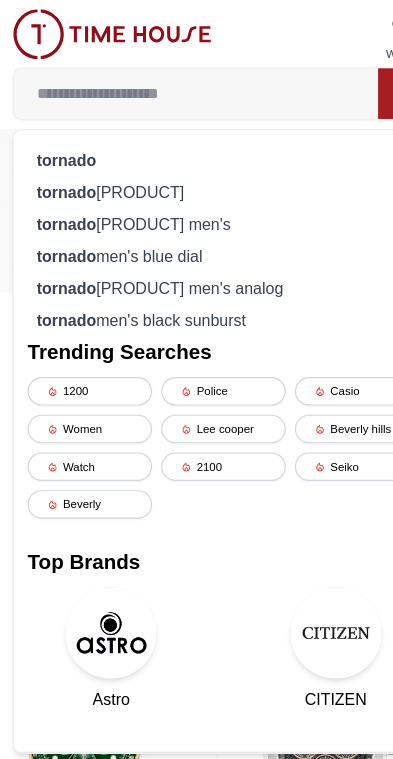 click on "[BRAND] [PRODUCT]" at bounding box center (196, 168) 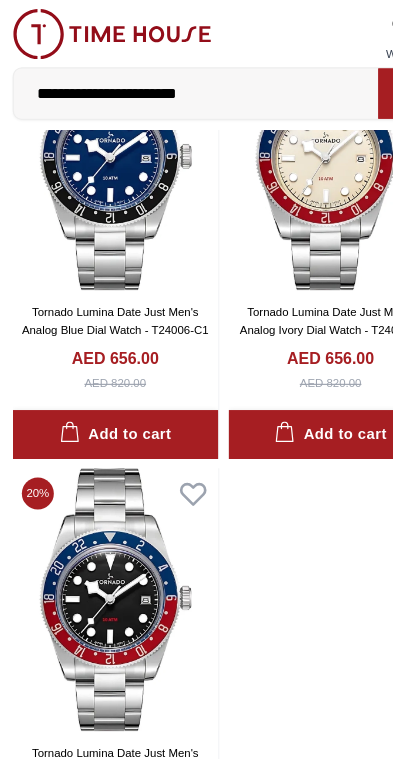 click on "**********" at bounding box center (172, 82) 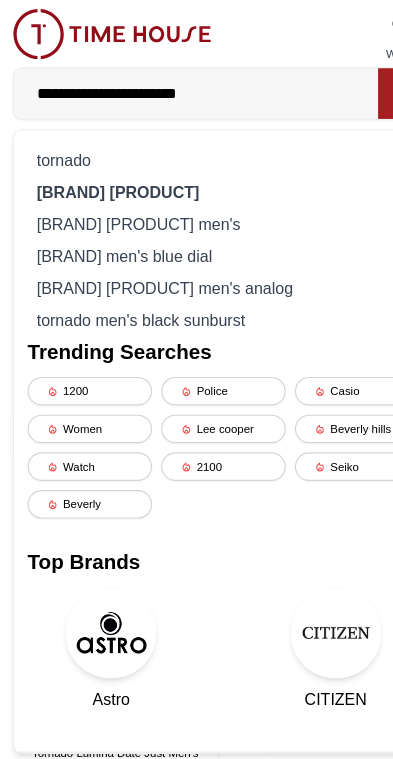 scroll, scrollTop: 83, scrollLeft: 0, axis: vertical 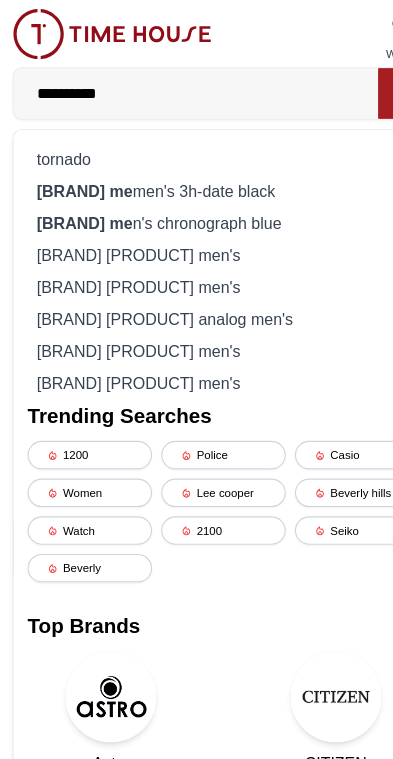 type on "**********" 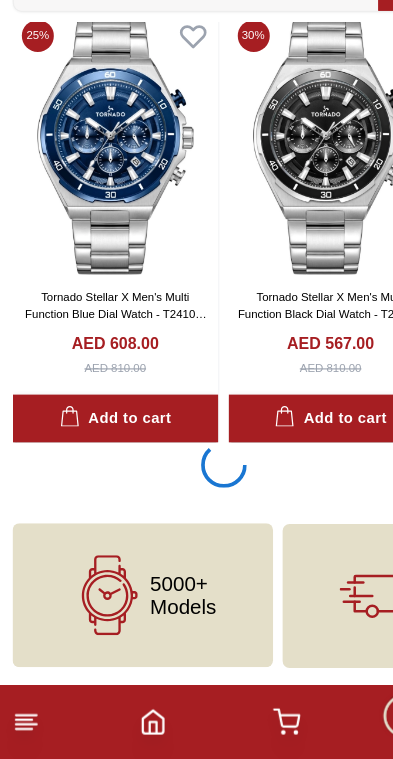 scroll, scrollTop: 3572, scrollLeft: 0, axis: vertical 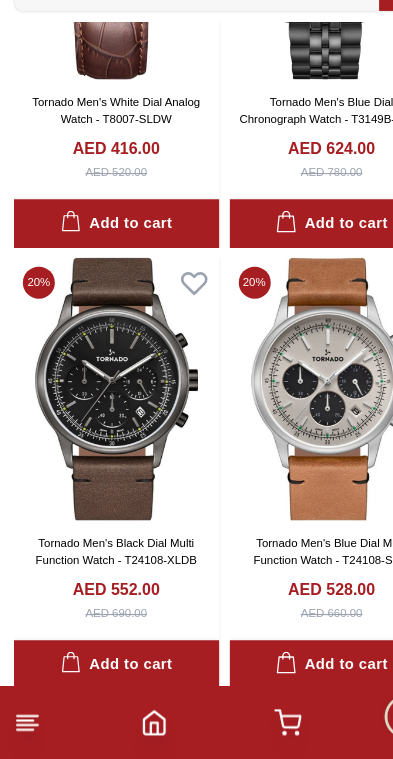 click at bounding box center [102, 48] 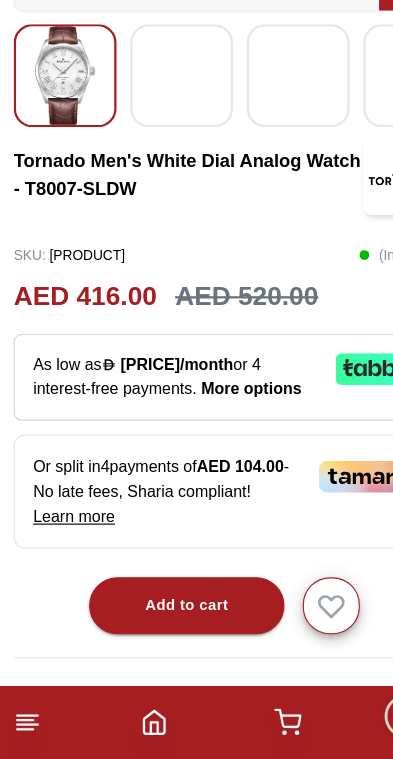 scroll, scrollTop: 518, scrollLeft: 0, axis: vertical 